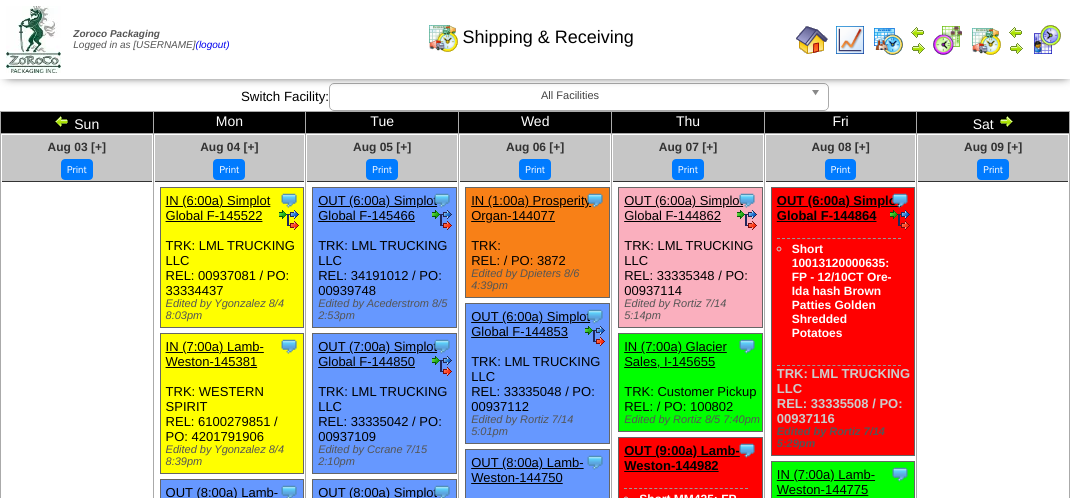 scroll, scrollTop: 0, scrollLeft: 0, axis: both 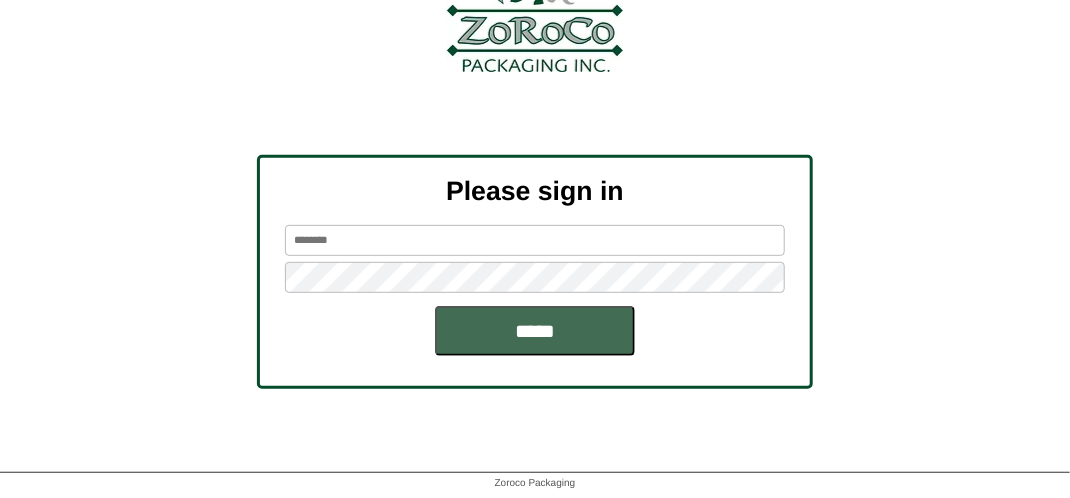 type on "*******" 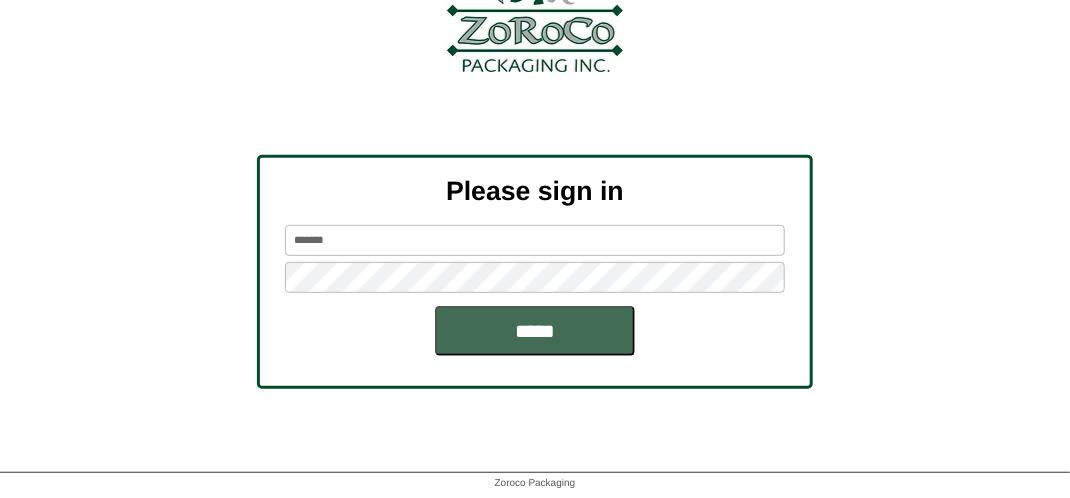 click on "*****" at bounding box center [535, 331] 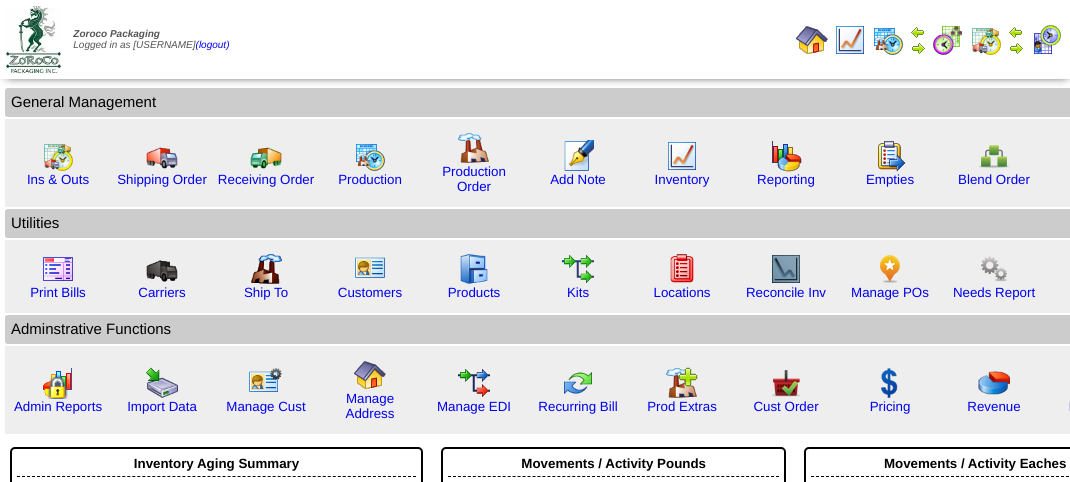 scroll, scrollTop: 0, scrollLeft: 0, axis: both 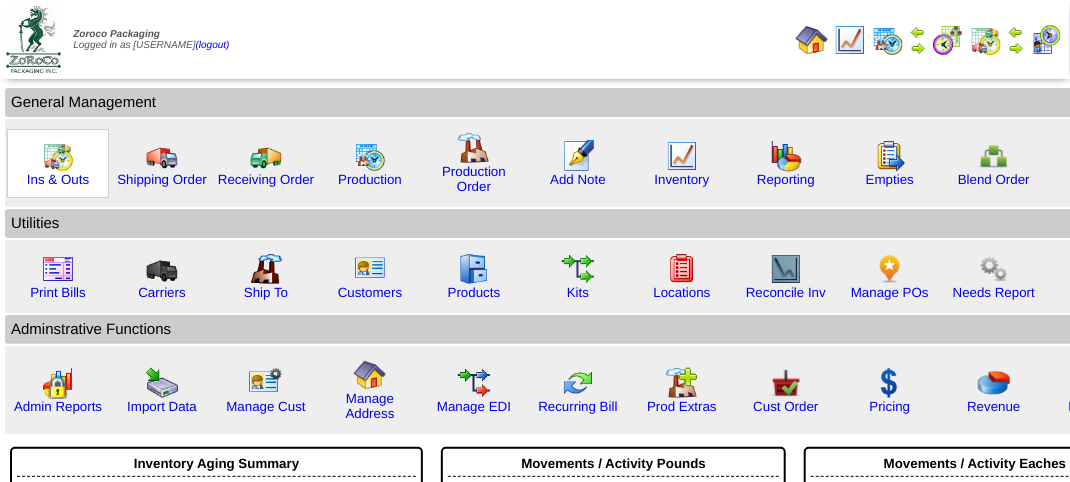 click at bounding box center (58, 156) 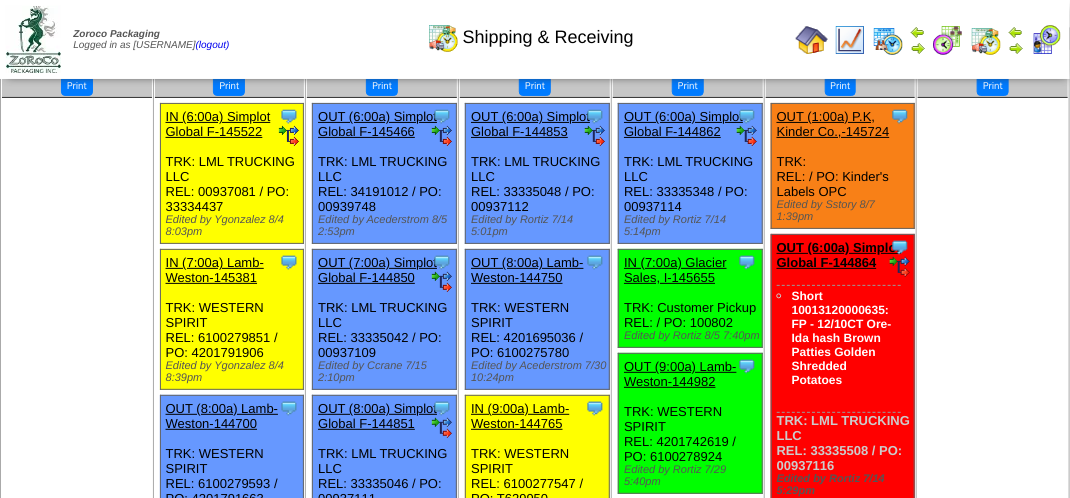 scroll, scrollTop: 0, scrollLeft: 0, axis: both 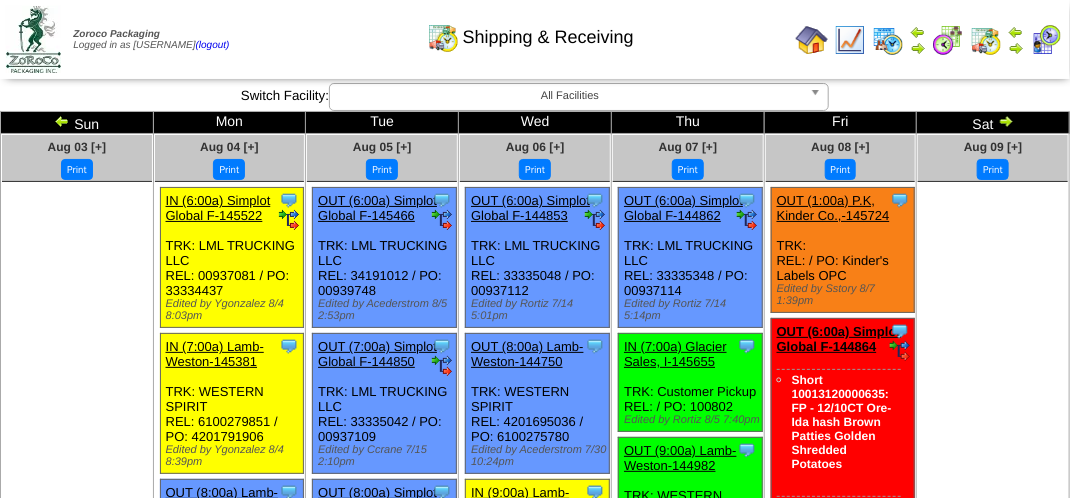 click on "Shipping & Receiving" at bounding box center [530, 30] 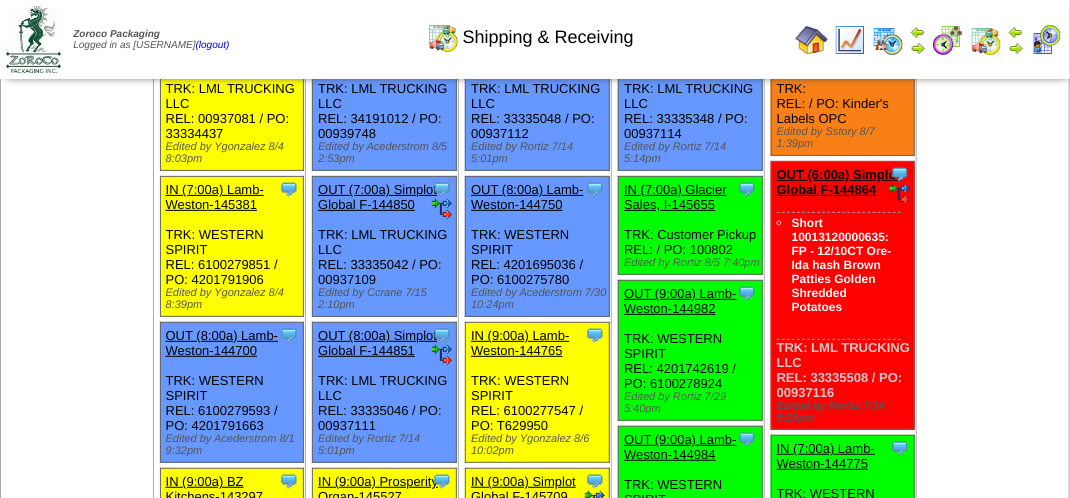 scroll, scrollTop: 0, scrollLeft: 0, axis: both 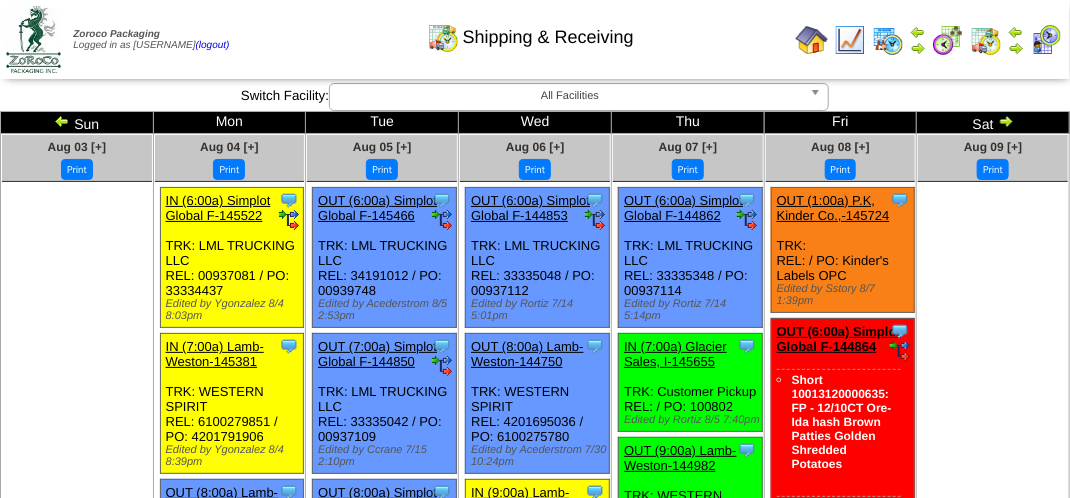 click at bounding box center [1046, 40] 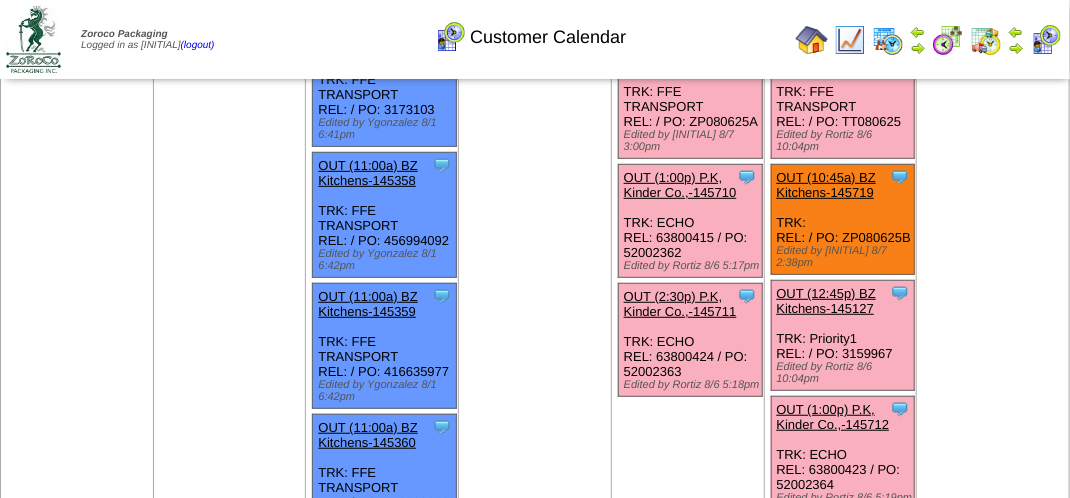 scroll, scrollTop: 0, scrollLeft: 0, axis: both 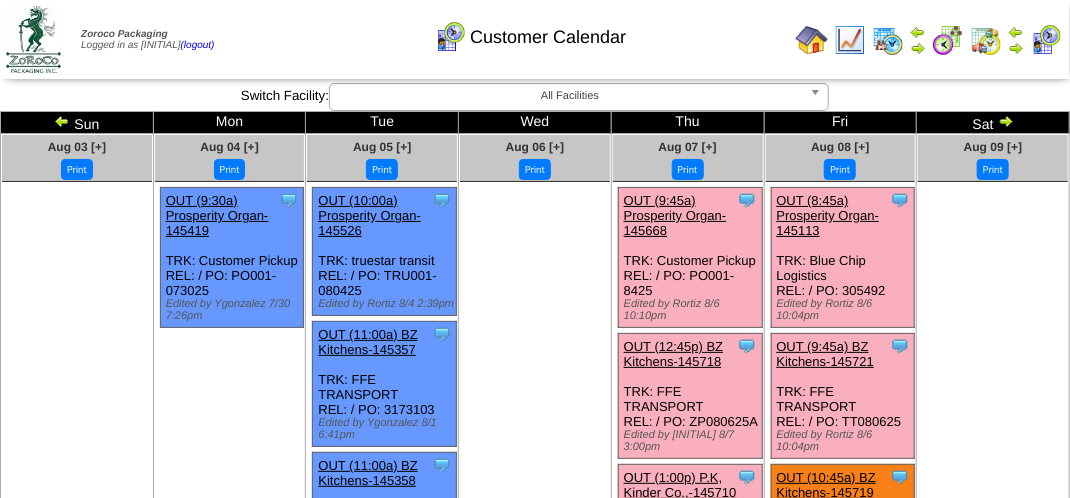 click on "Print All" at bounding box center [537, 39] 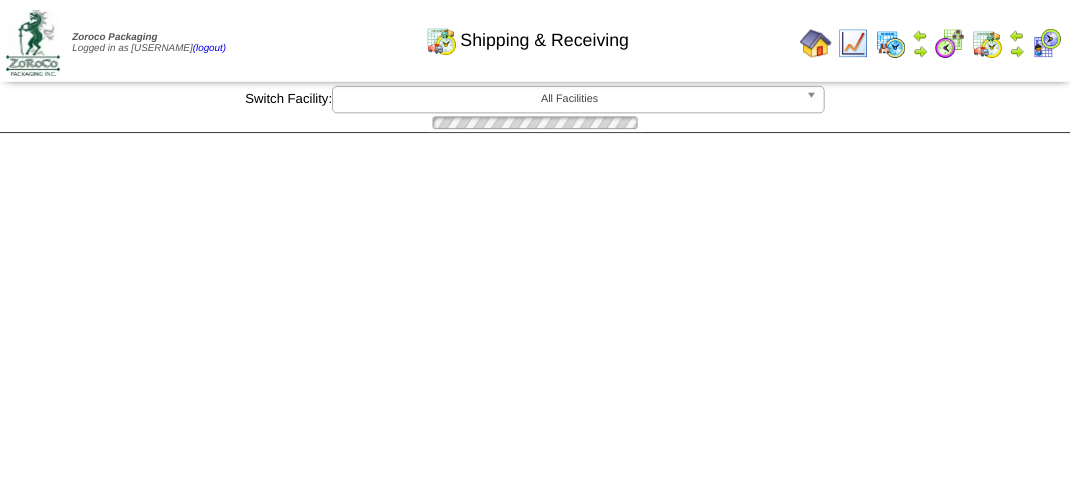 scroll, scrollTop: 0, scrollLeft: 0, axis: both 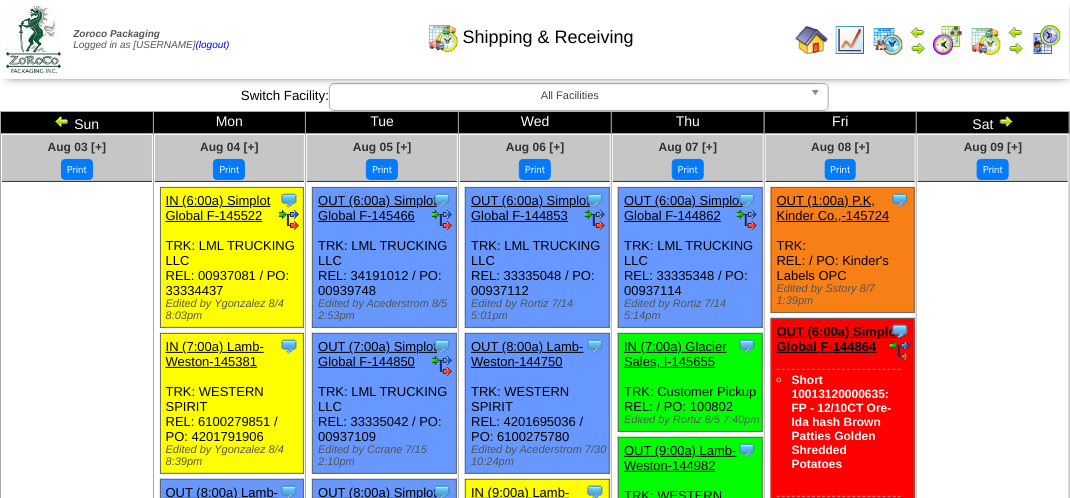 click on "Shipping & Receiving" at bounding box center [530, 30] 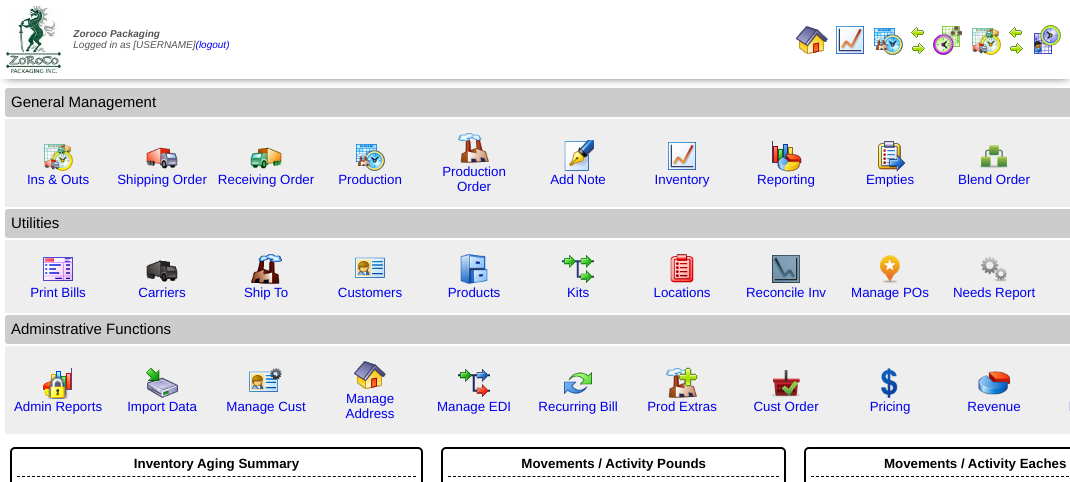 scroll, scrollTop: 0, scrollLeft: 0, axis: both 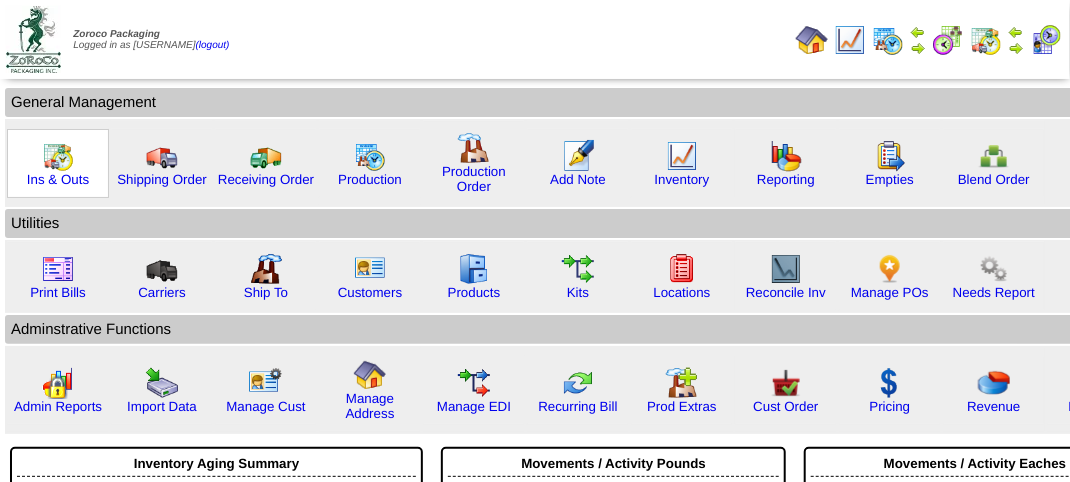 click at bounding box center [58, 156] 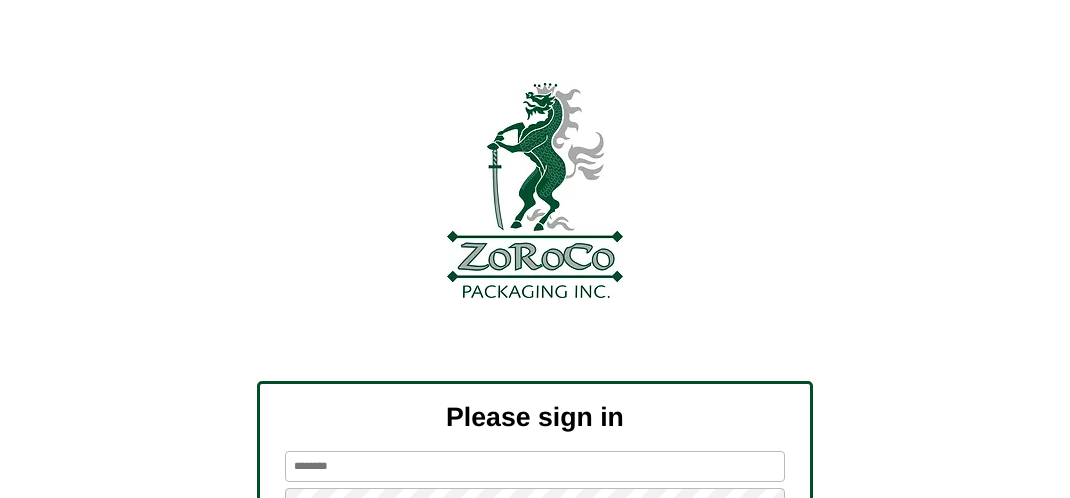 scroll, scrollTop: 0, scrollLeft: 0, axis: both 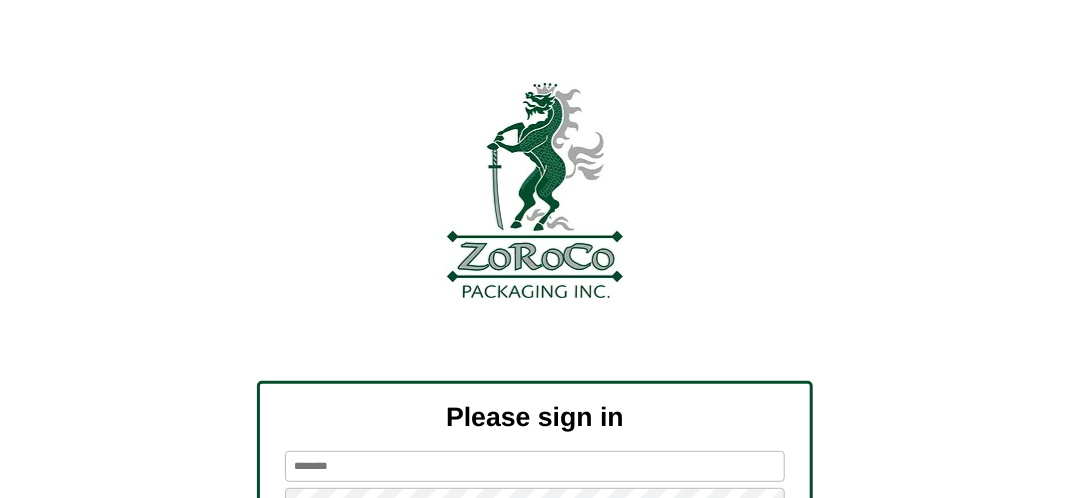 type on "*******" 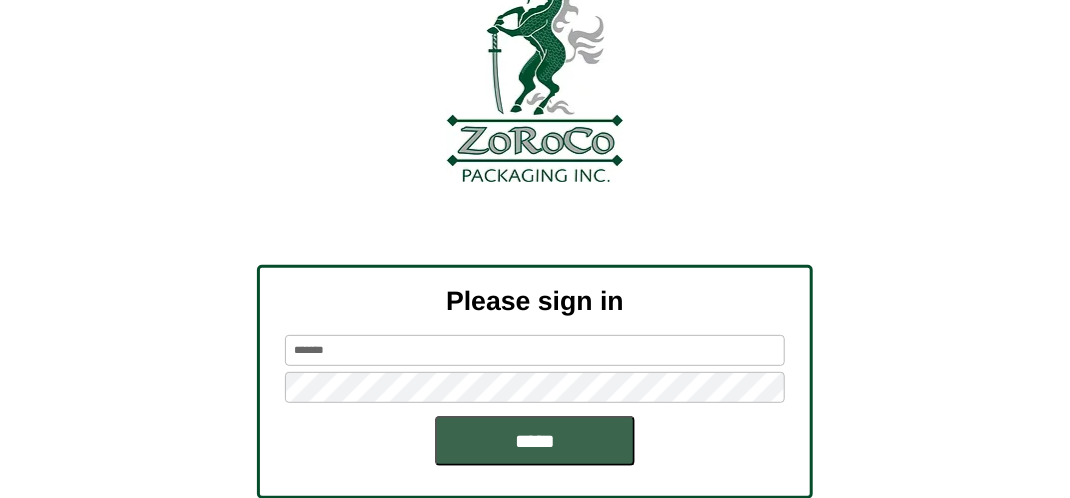 scroll, scrollTop: 160, scrollLeft: 0, axis: vertical 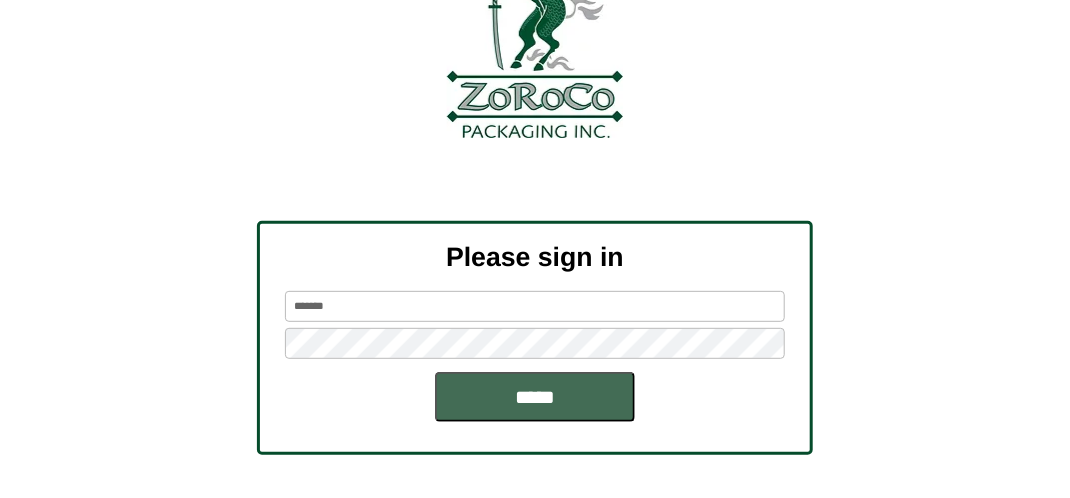 click on "*****" at bounding box center (535, 397) 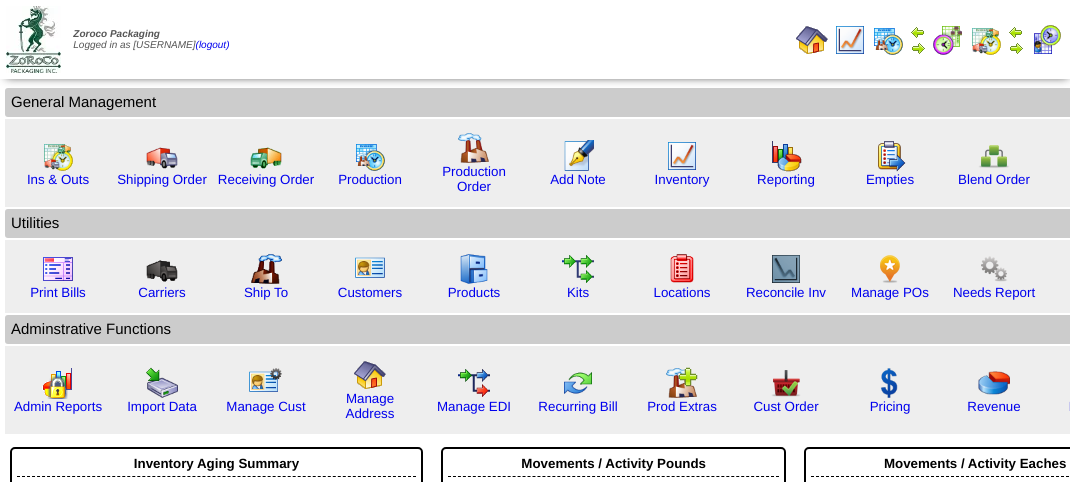 scroll, scrollTop: 0, scrollLeft: 0, axis: both 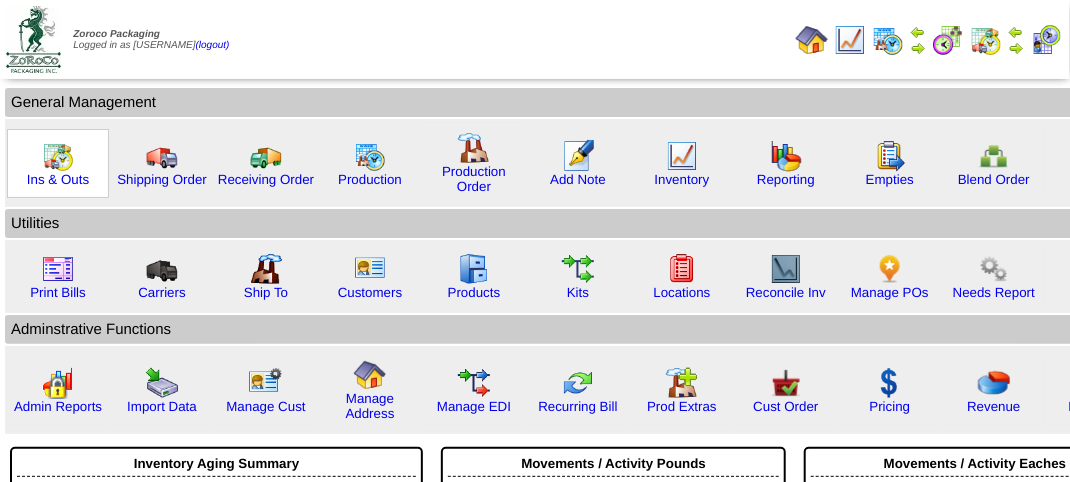click at bounding box center [58, 156] 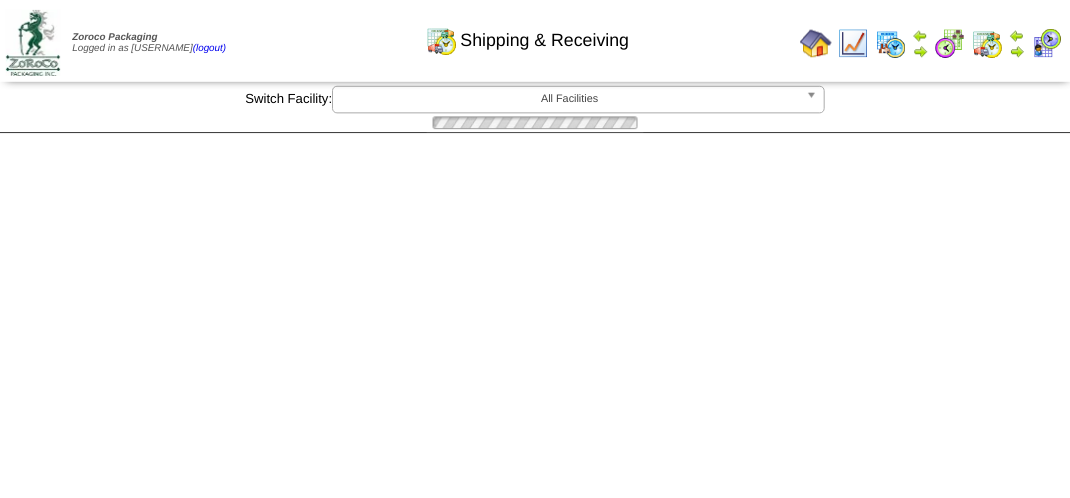 scroll, scrollTop: 0, scrollLeft: 0, axis: both 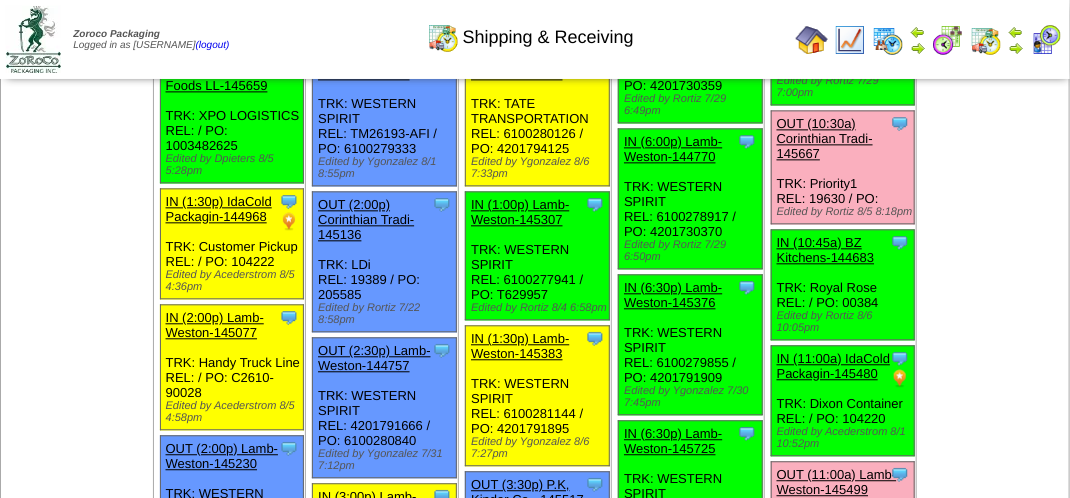 drag, startPoint x: 502, startPoint y: 130, endPoint x: 515, endPoint y: 177, distance: 48.76474 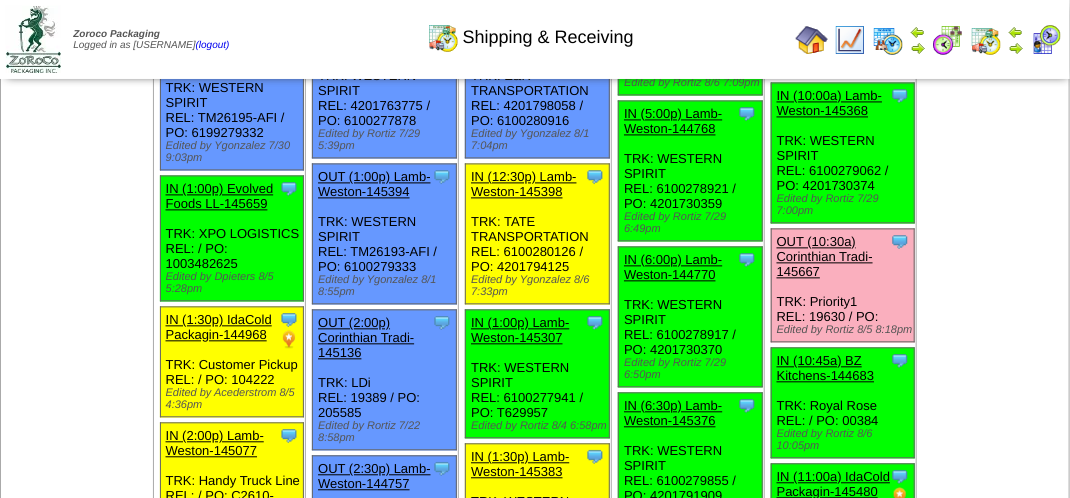 scroll, scrollTop: 1400, scrollLeft: 0, axis: vertical 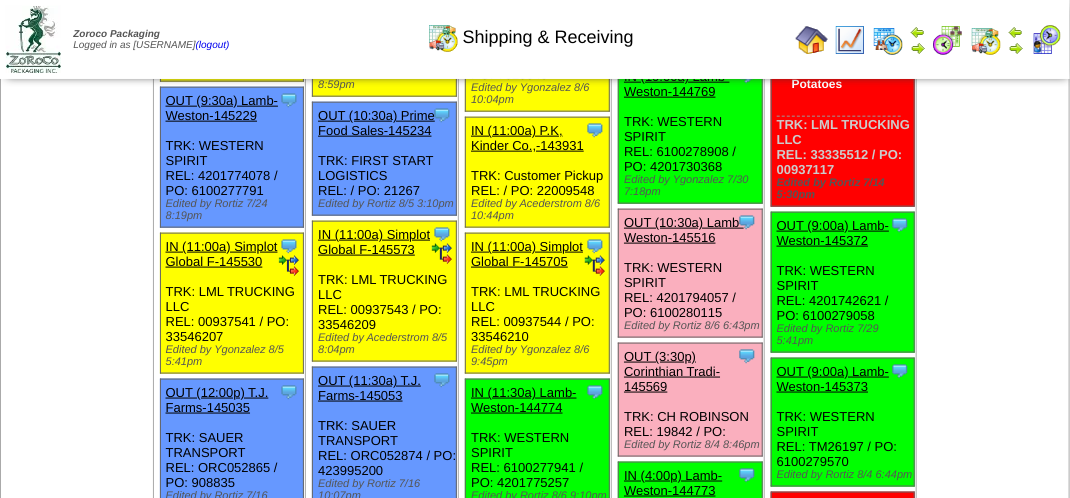 click at bounding box center (1016, 48) 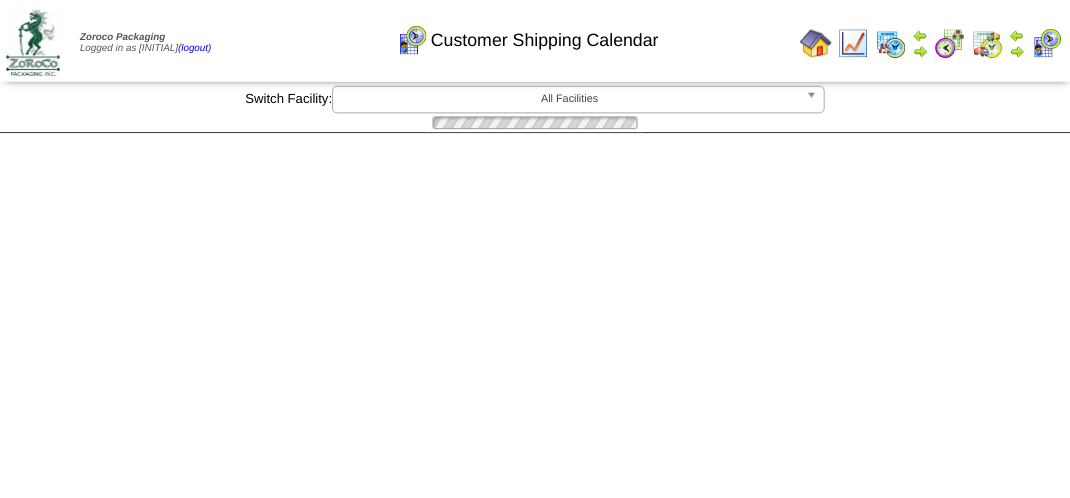 scroll, scrollTop: 0, scrollLeft: 0, axis: both 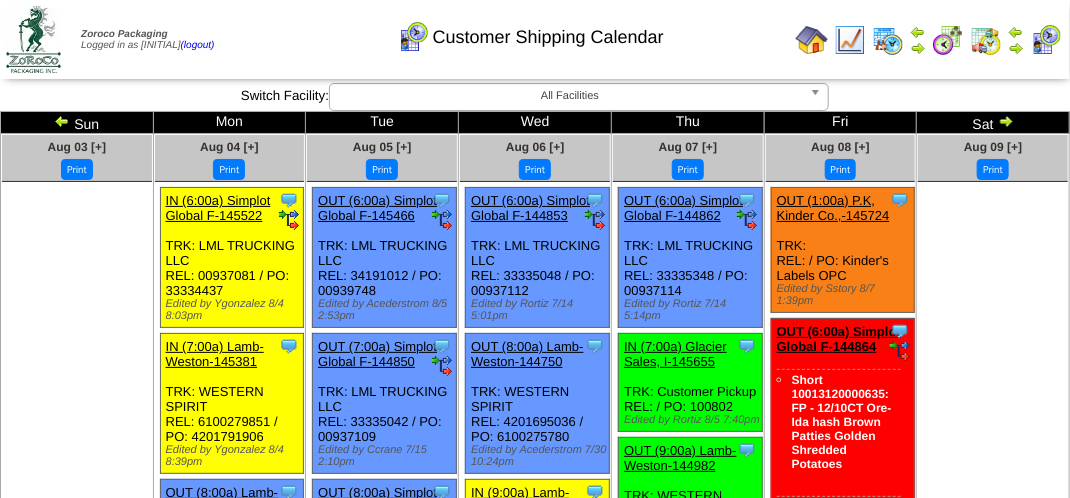 click on "Aug 09                        [+]
Print" at bounding box center [993, 2170] 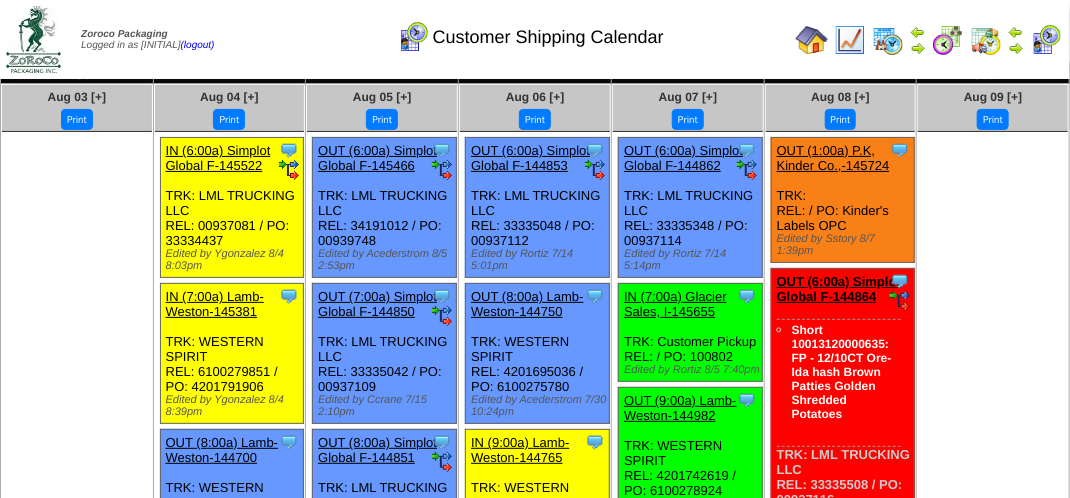 click on "Aug 09                        [+]
Print" at bounding box center [993, 2120] 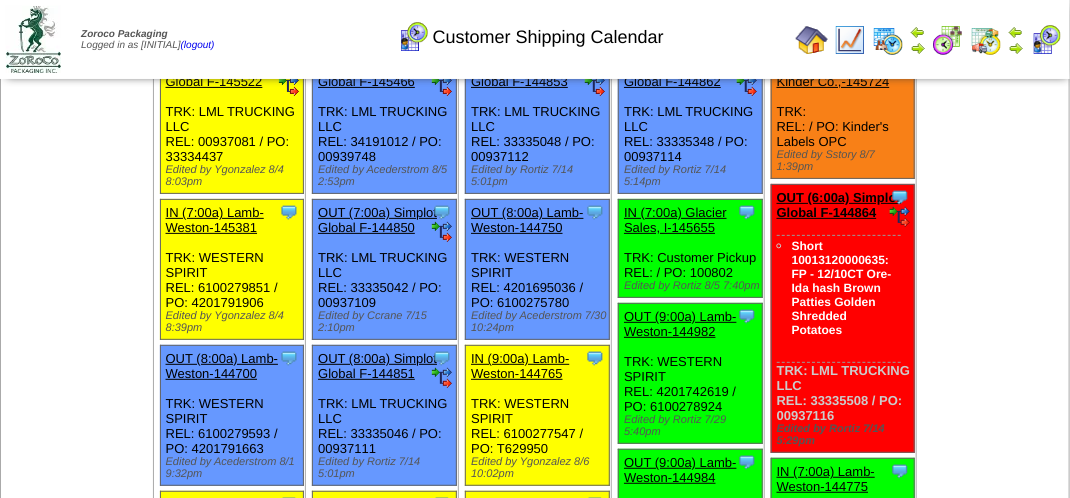 click on "Aug 09                        [+]
Print" at bounding box center (993, 2036) 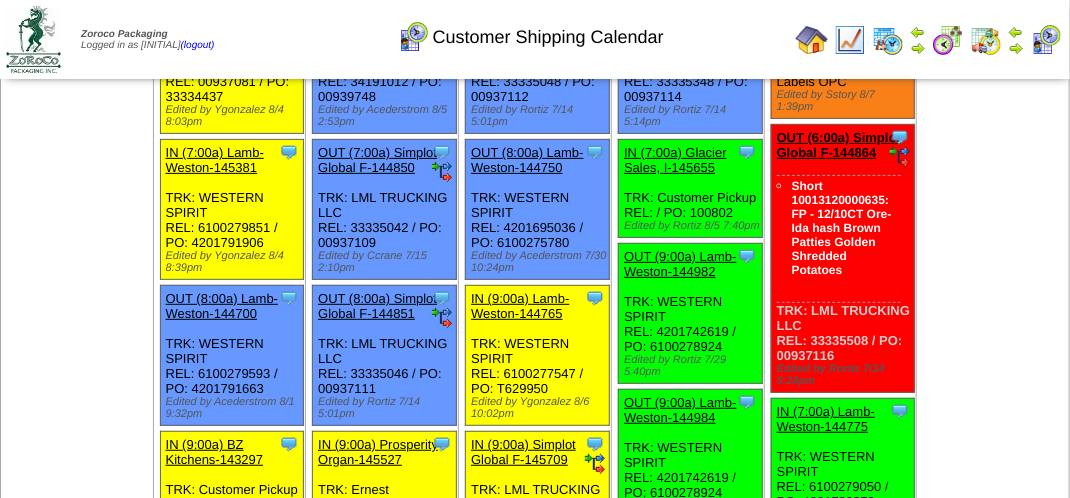 click on "Aug 09                        [+]
Print" at bounding box center [993, 1976] 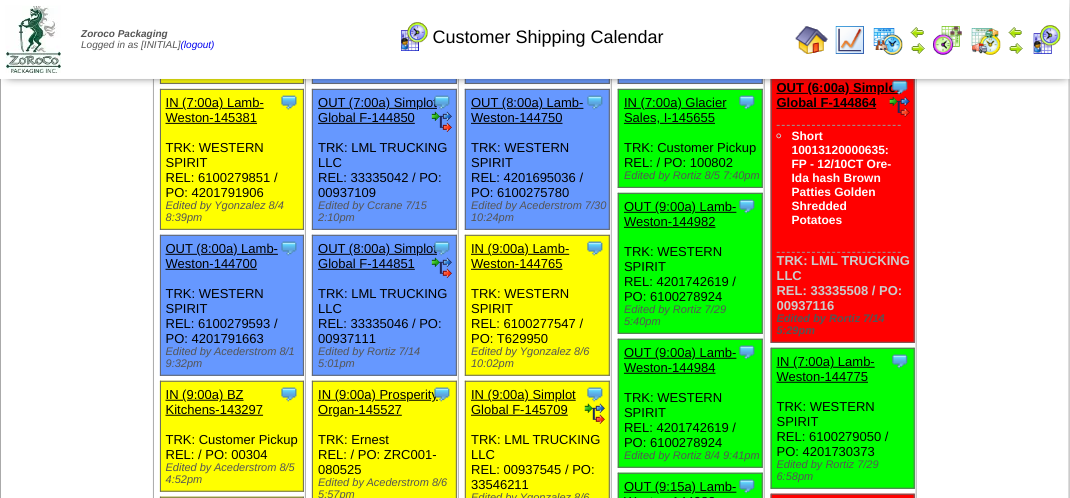 click on "Aug 09                        [+]
Print" at bounding box center (993, 1926) 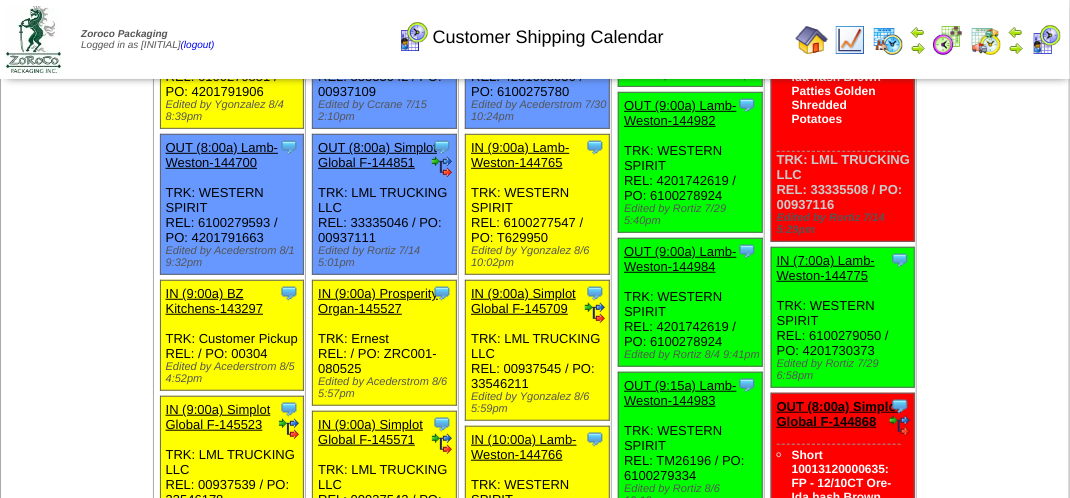 click on "Aug 09                        [+]
Print" at bounding box center (993, 1825) 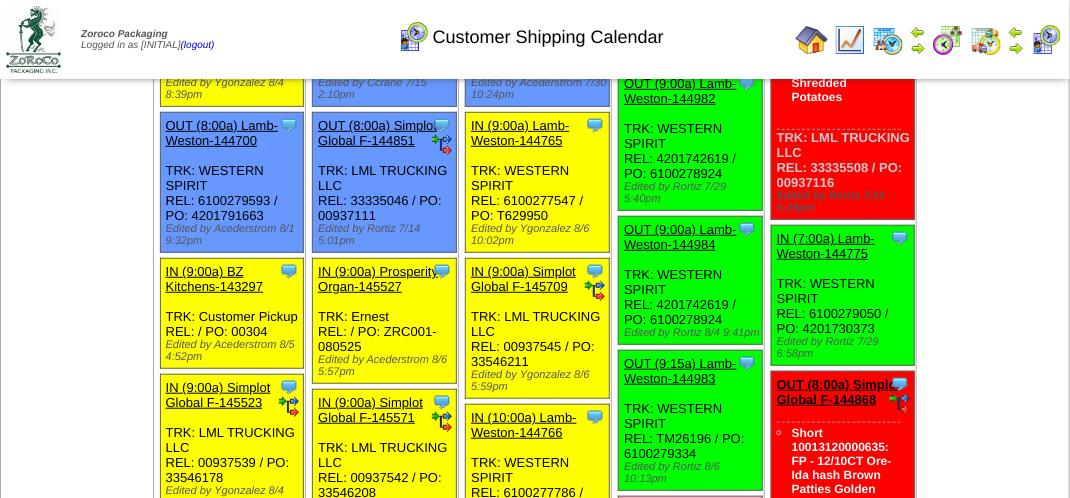 click on "Aug 09                        [+]
Print" at bounding box center [993, 1803] 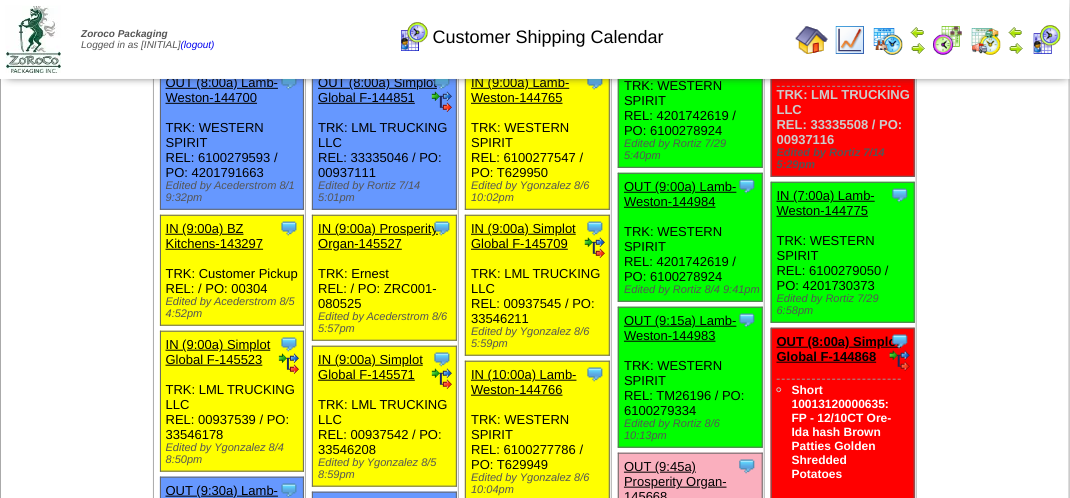 click on "Aug 09                        [+]
Print" at bounding box center (993, 1760) 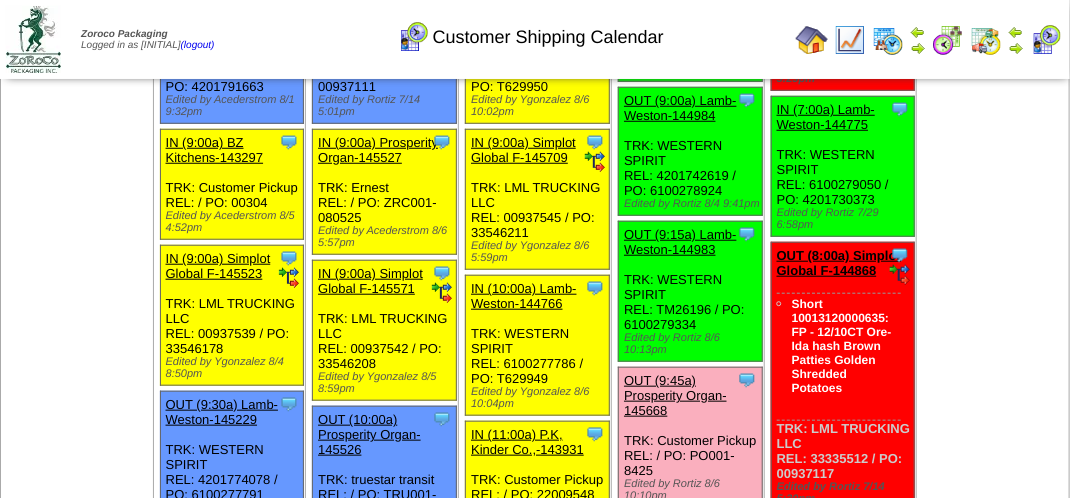 click on "Aug 09                        [+]
Print" at bounding box center (993, 1674) 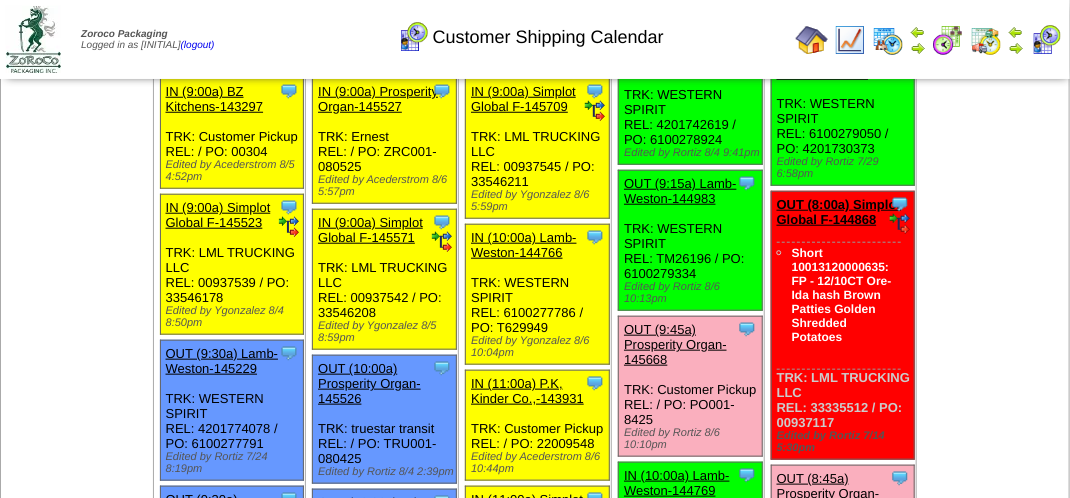 click on "Aug 09                        [+]
Print" at bounding box center (993, 1623) 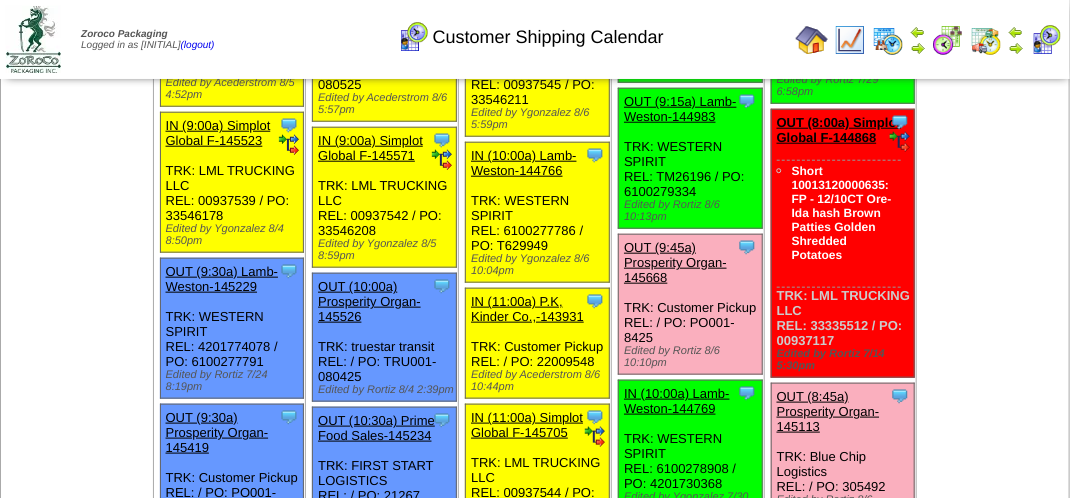 click on "Aug 09                        [+]
Print" at bounding box center [993, 1541] 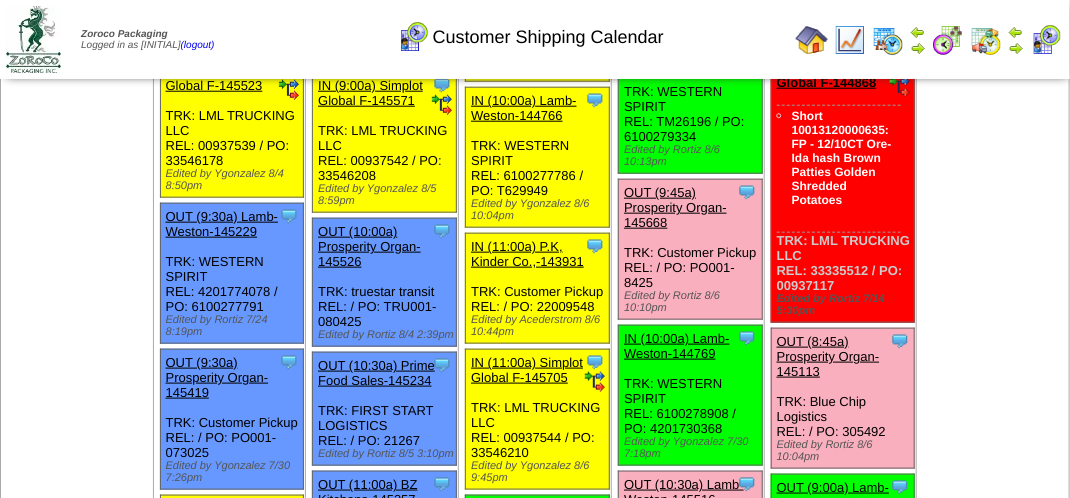 click on "Aug 09                        [+]
Print" at bounding box center [993, 1486] 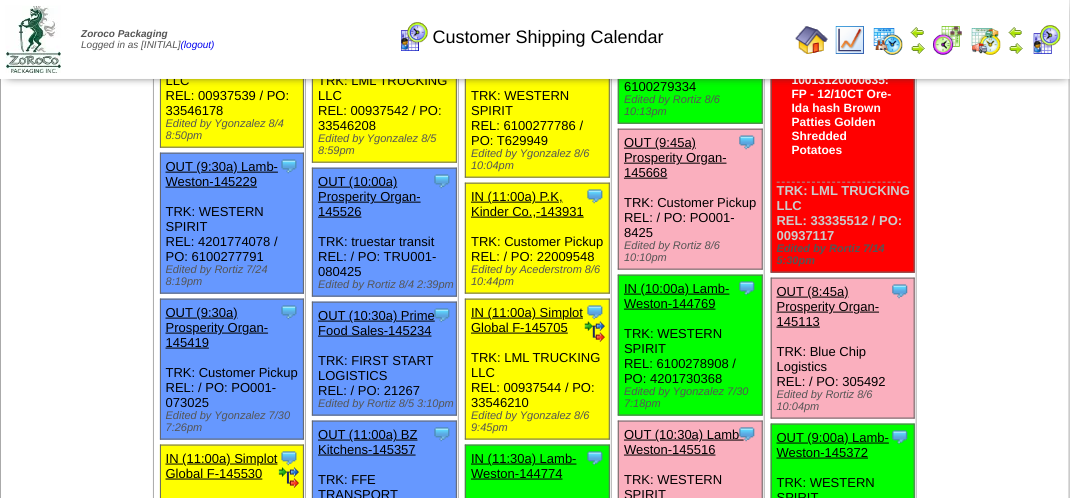 click on "Aug 09                        [+]
Print" at bounding box center (993, 1436) 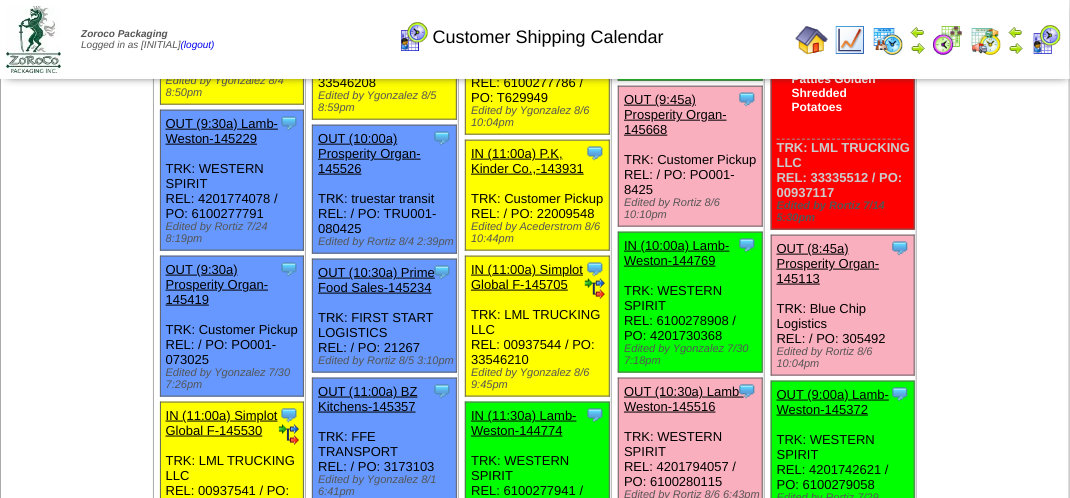 click on "Aug 09                        [+]
Print" at bounding box center (993, 1393) 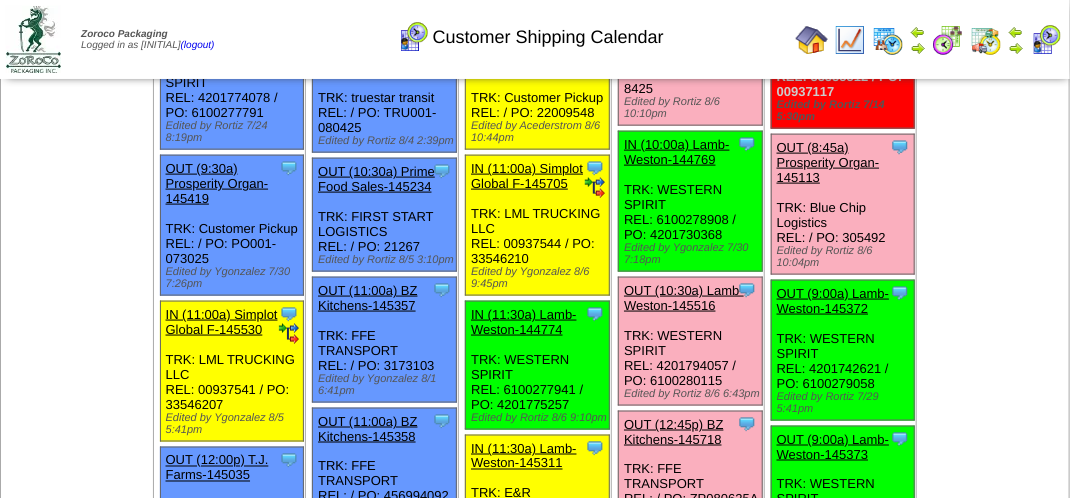 click on "Aug 09                        [+]
Print" at bounding box center [993, 1292] 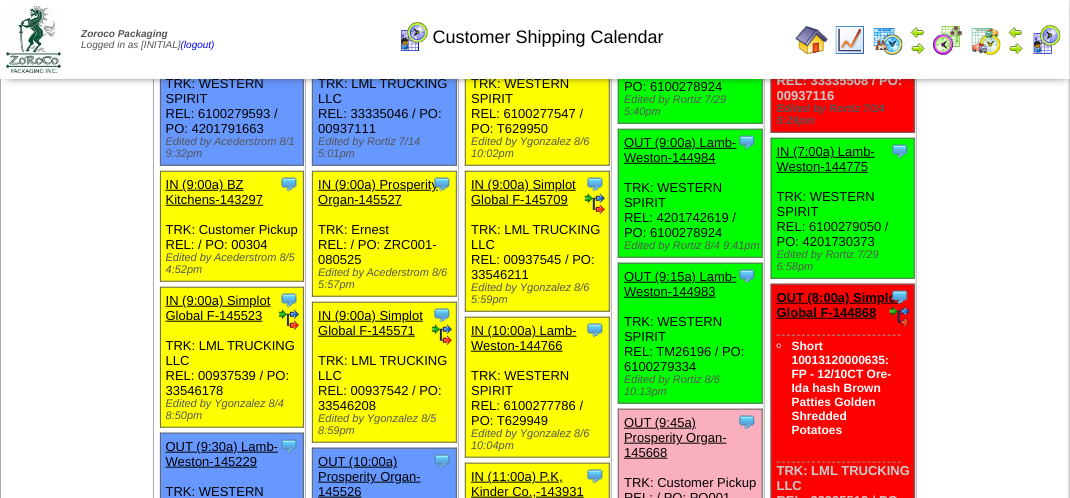 scroll, scrollTop: 452, scrollLeft: 0, axis: vertical 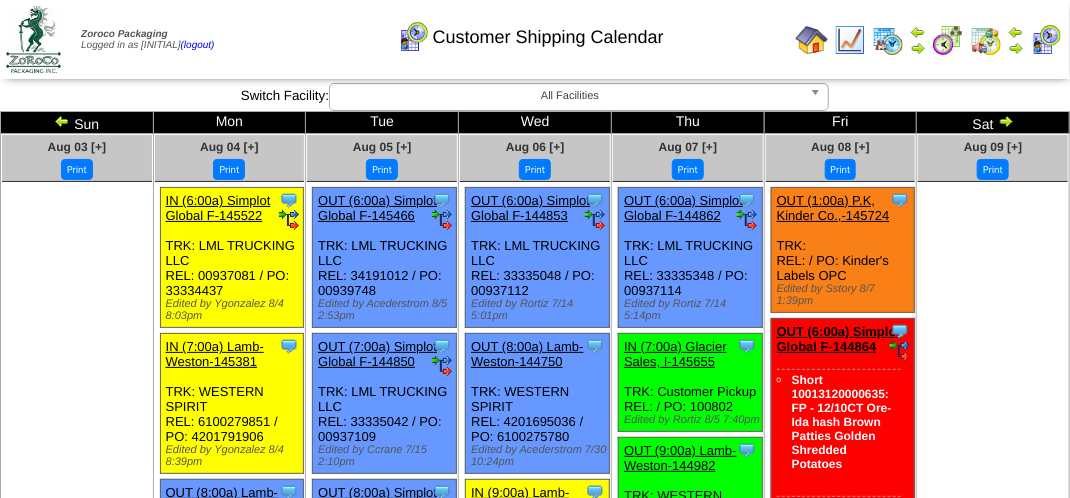 click on "Customer Shipping Calendar" at bounding box center [530, 30] 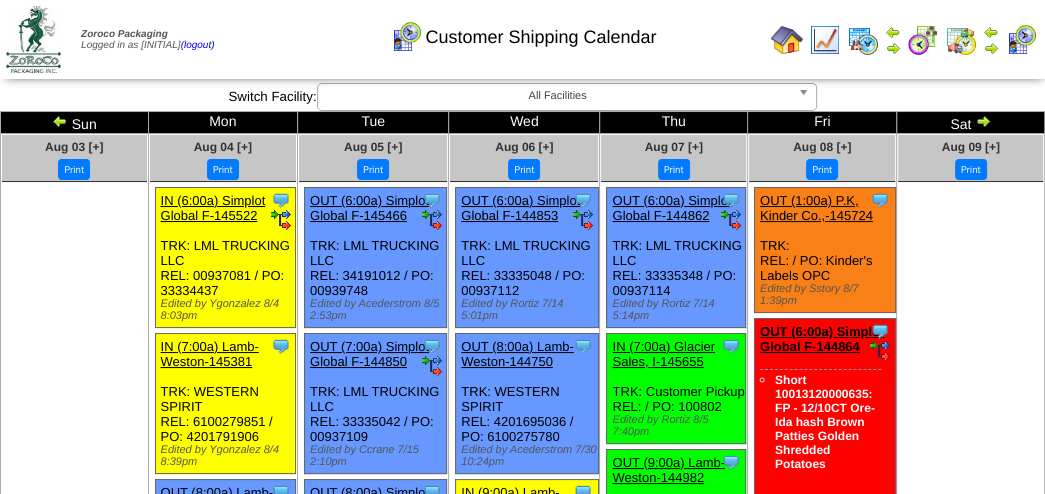 click on "Customer Shipping Calendar" at bounding box center [523, 30] 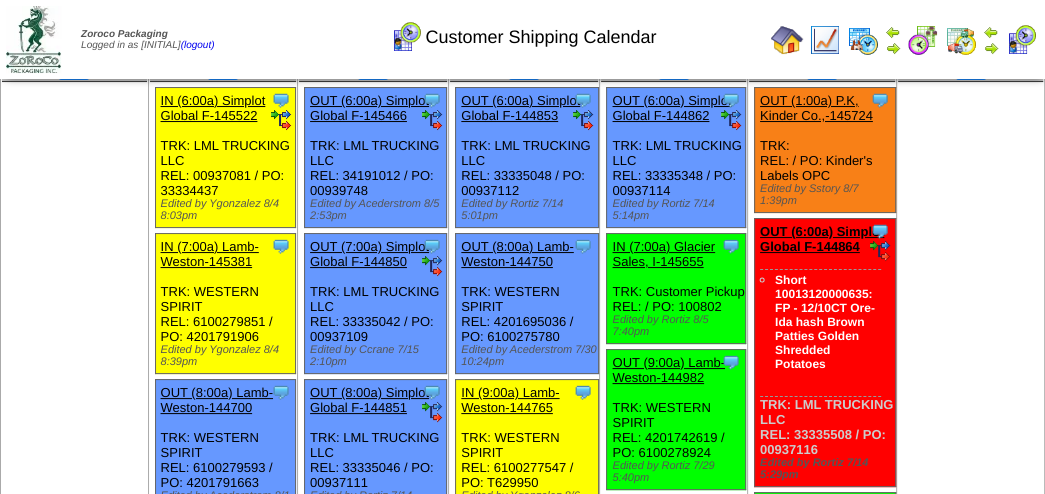 scroll, scrollTop: 0, scrollLeft: 0, axis: both 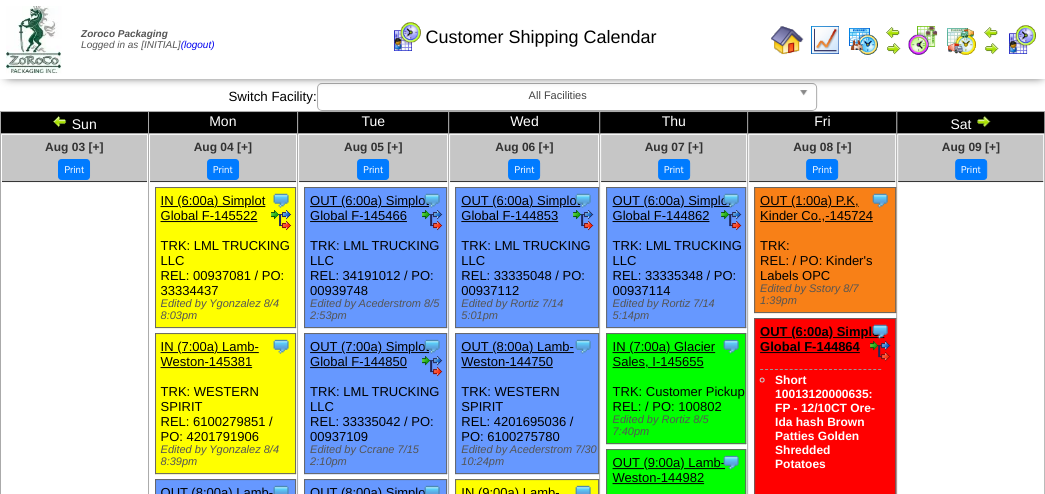 click on "Customer Shipping Calendar" at bounding box center (523, 30) 